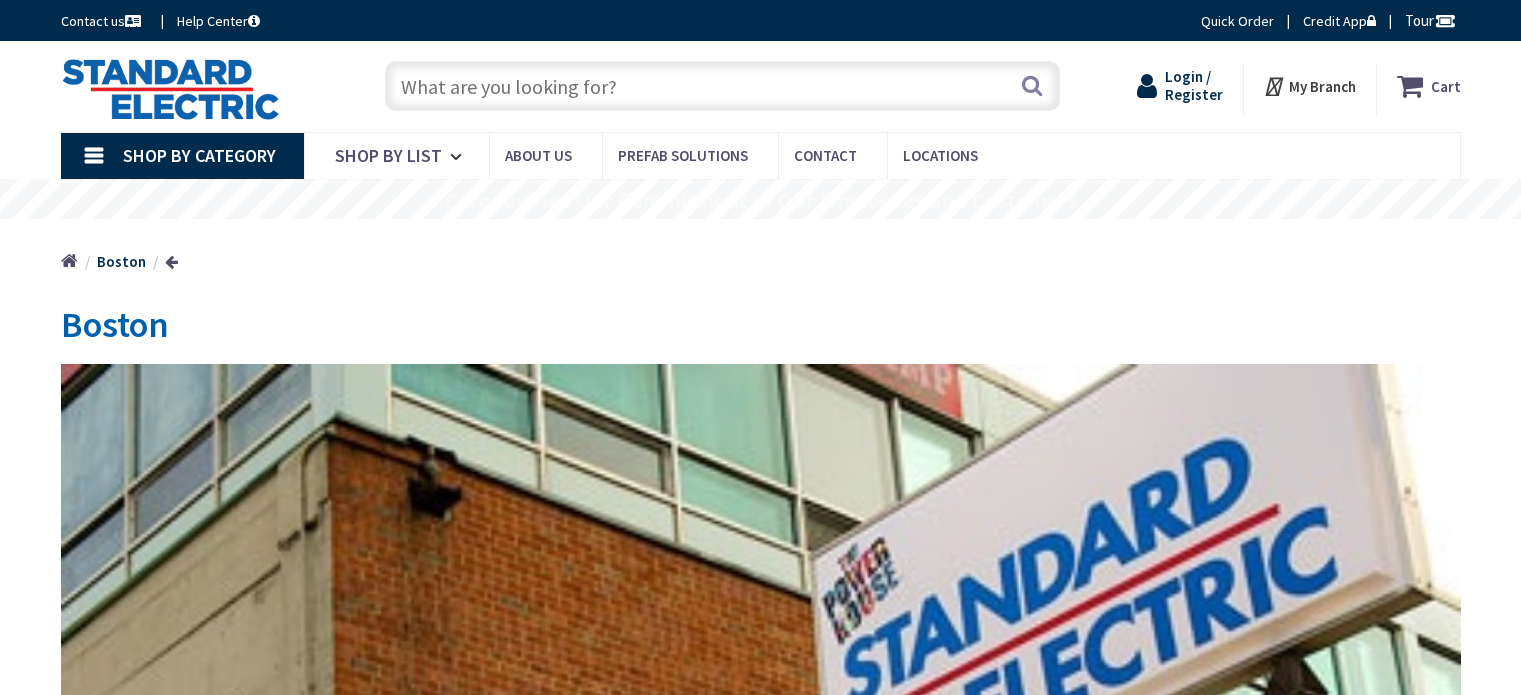 scroll, scrollTop: 0, scrollLeft: 0, axis: both 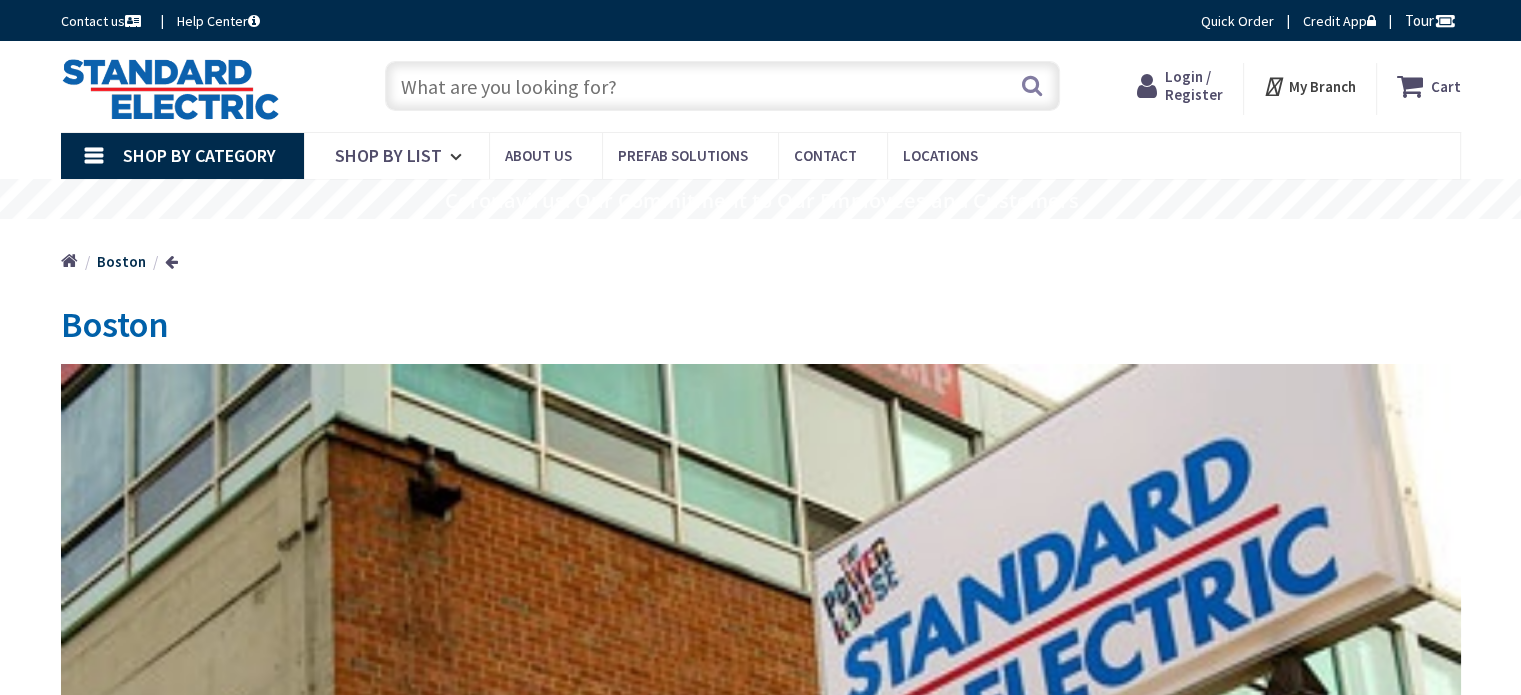 click on "Login / Register" at bounding box center (1194, 85) 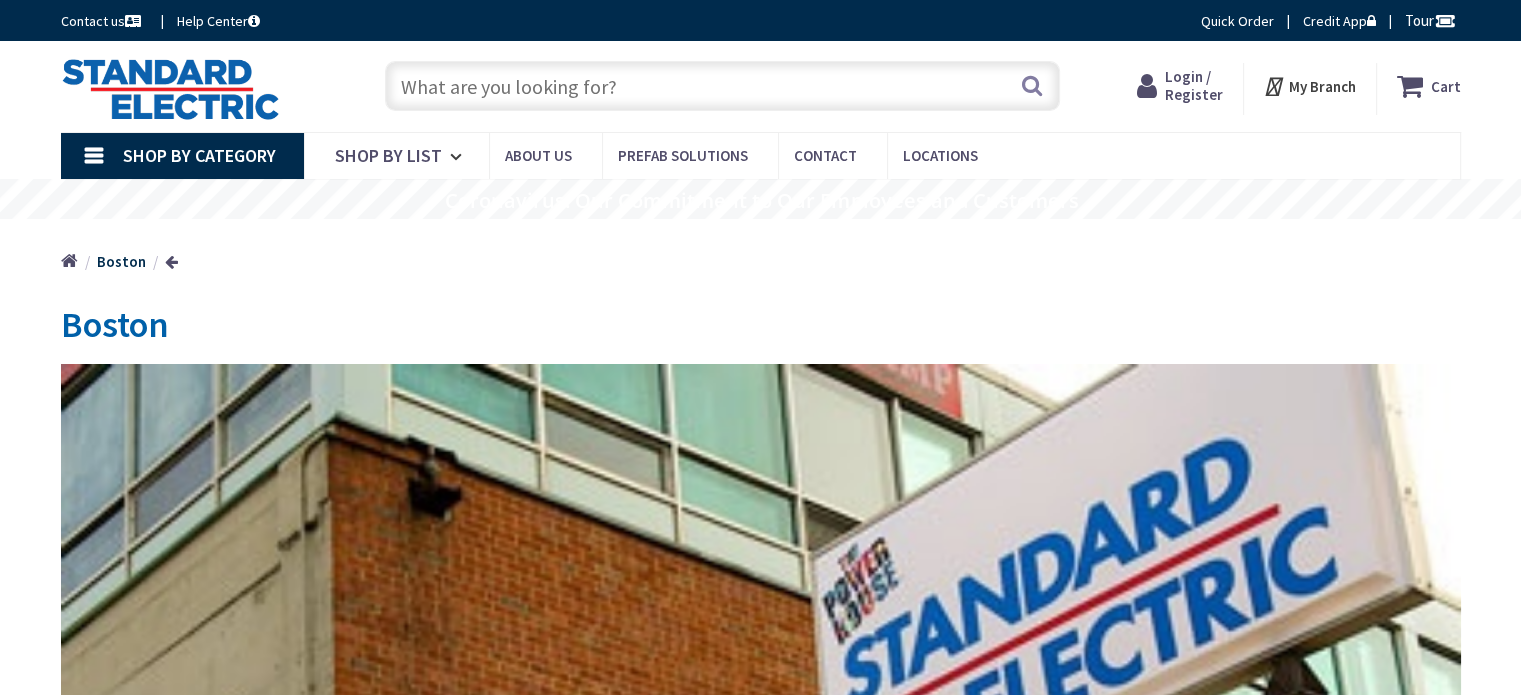 scroll, scrollTop: 0, scrollLeft: 0, axis: both 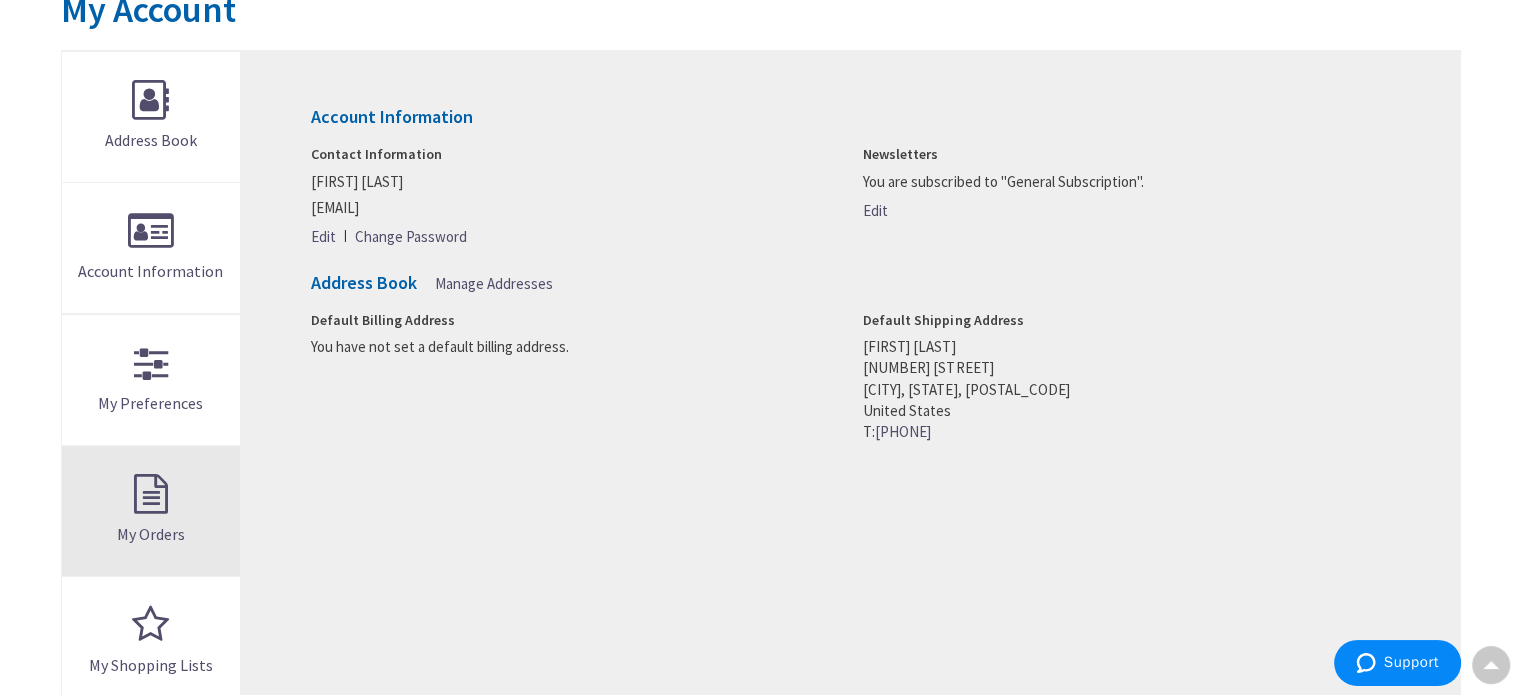 click on "My Orders" at bounding box center (151, 511) 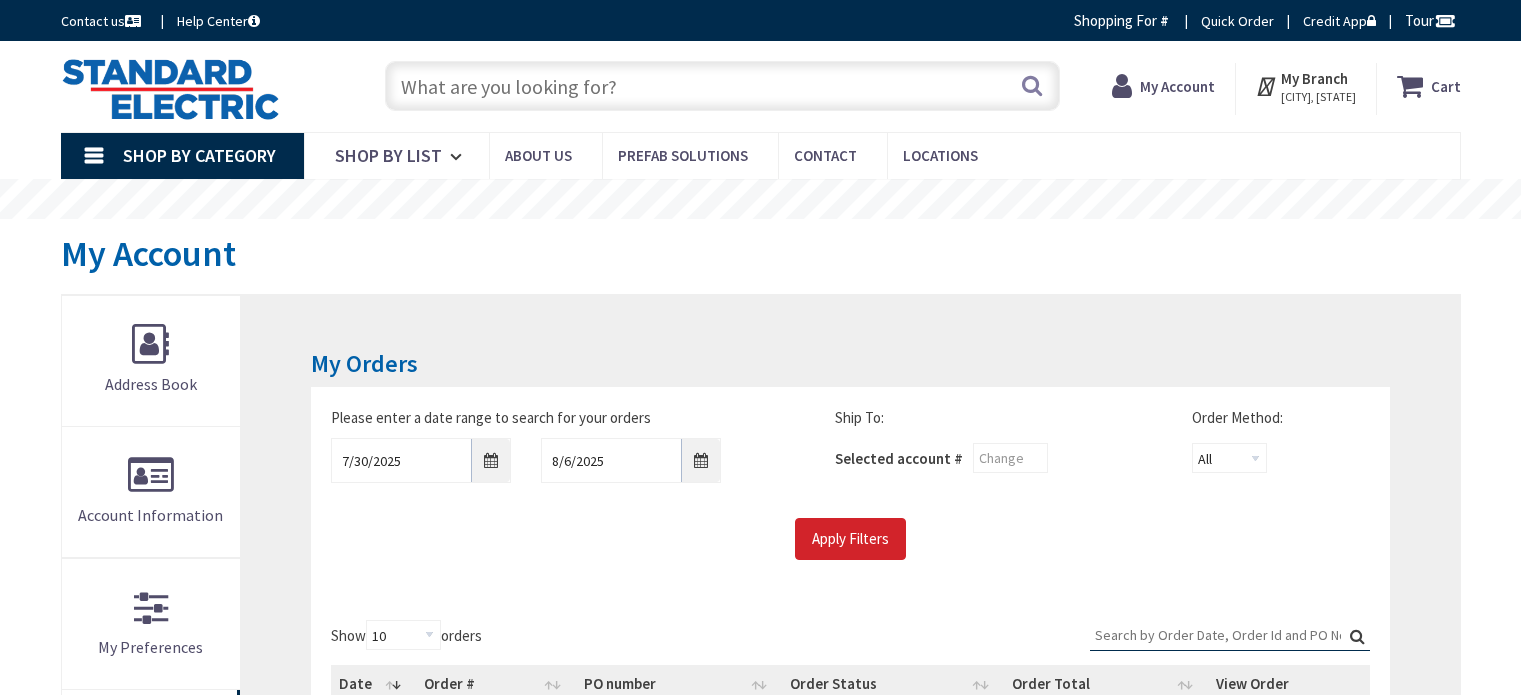 scroll, scrollTop: 0, scrollLeft: 0, axis: both 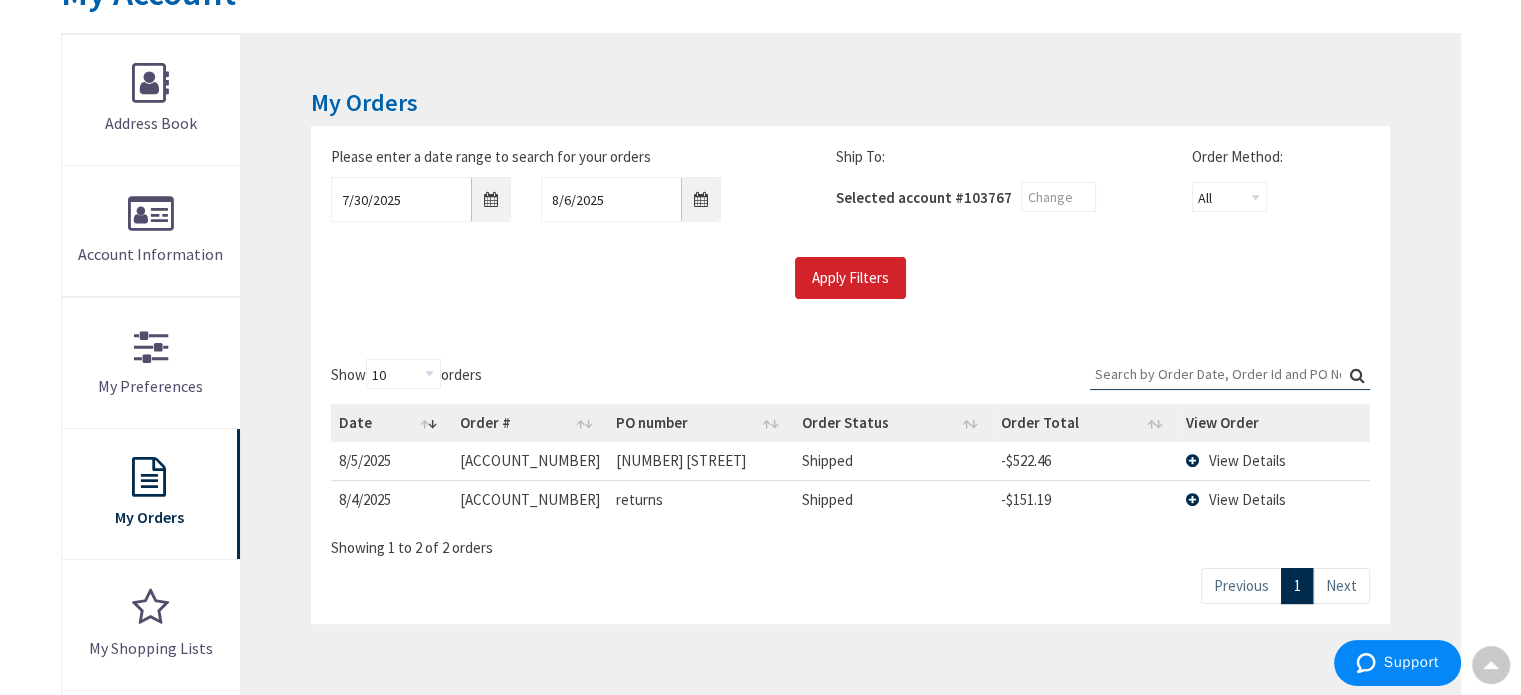 click on "View Details" at bounding box center (1247, 499) 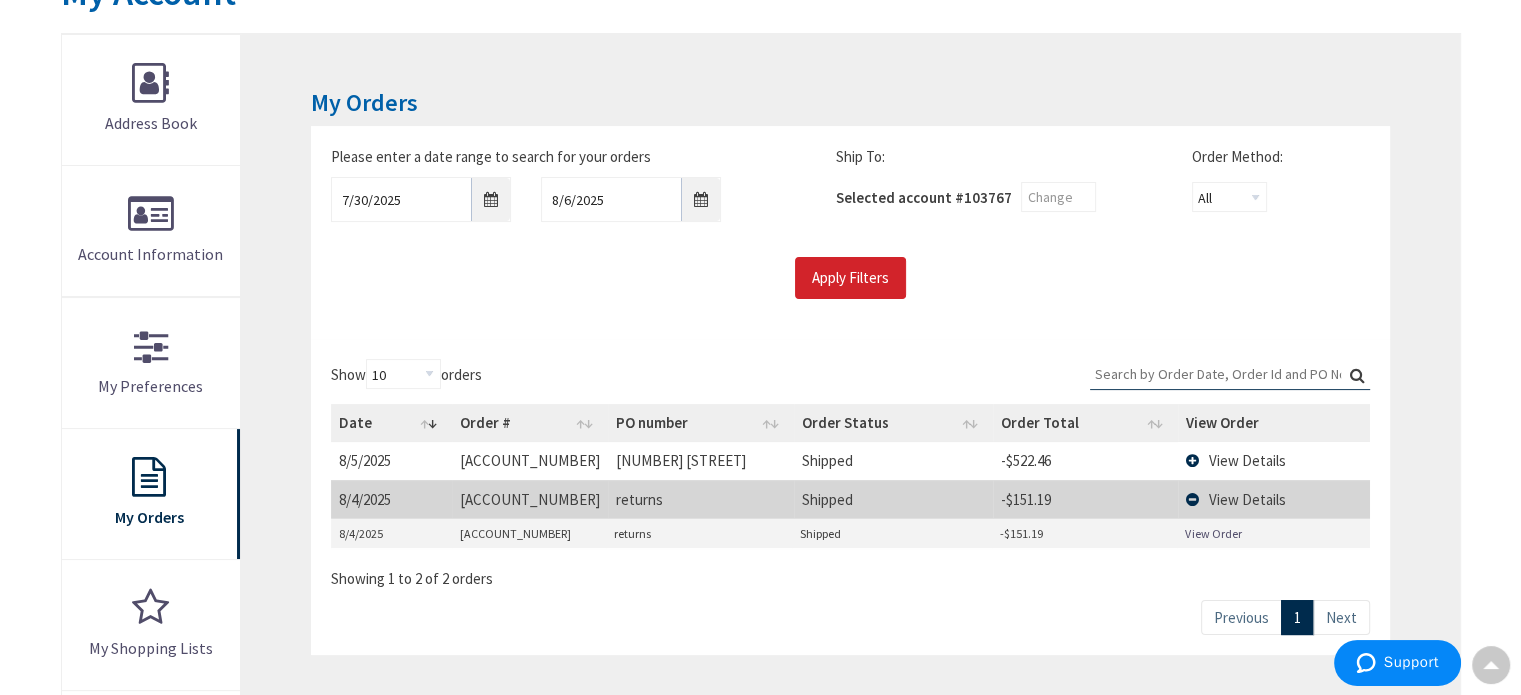click on "View Details" at bounding box center (1274, 499) 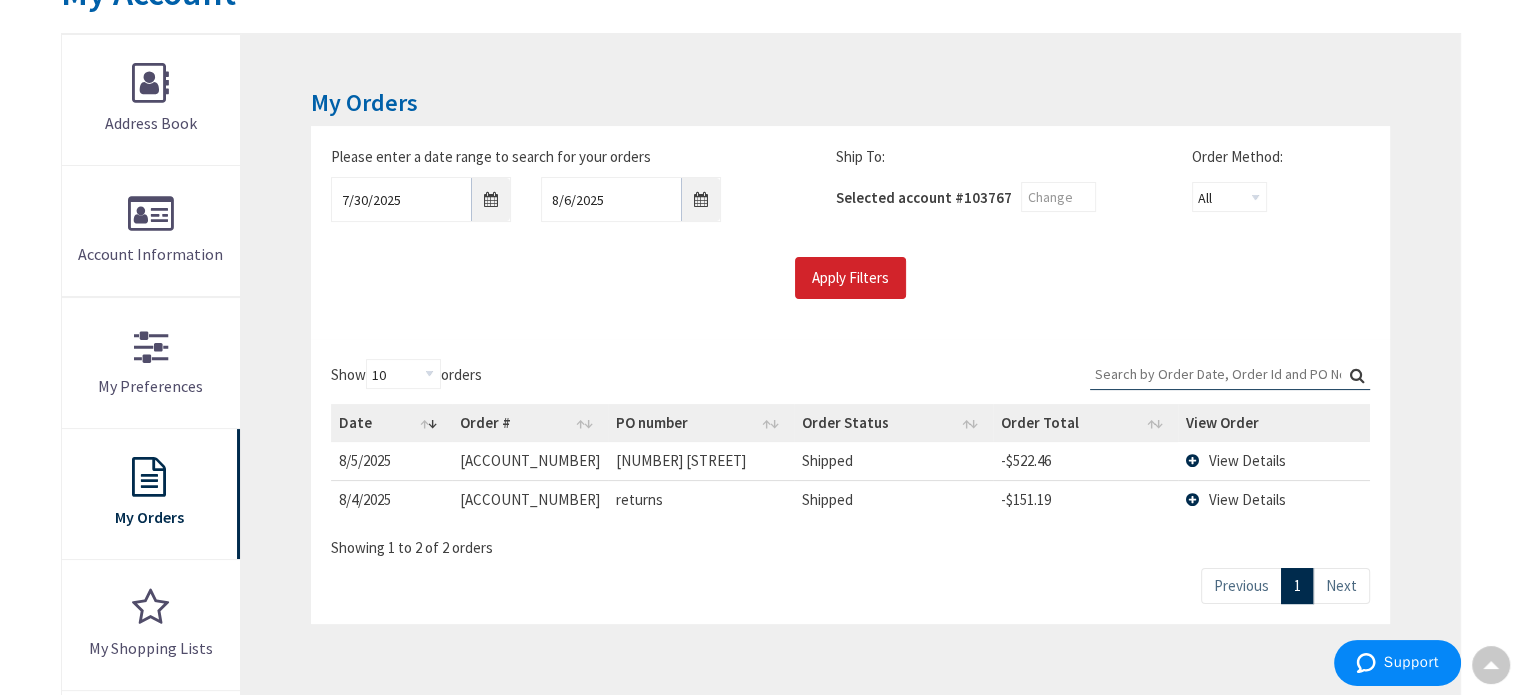 click on "View Details" at bounding box center [1274, 499] 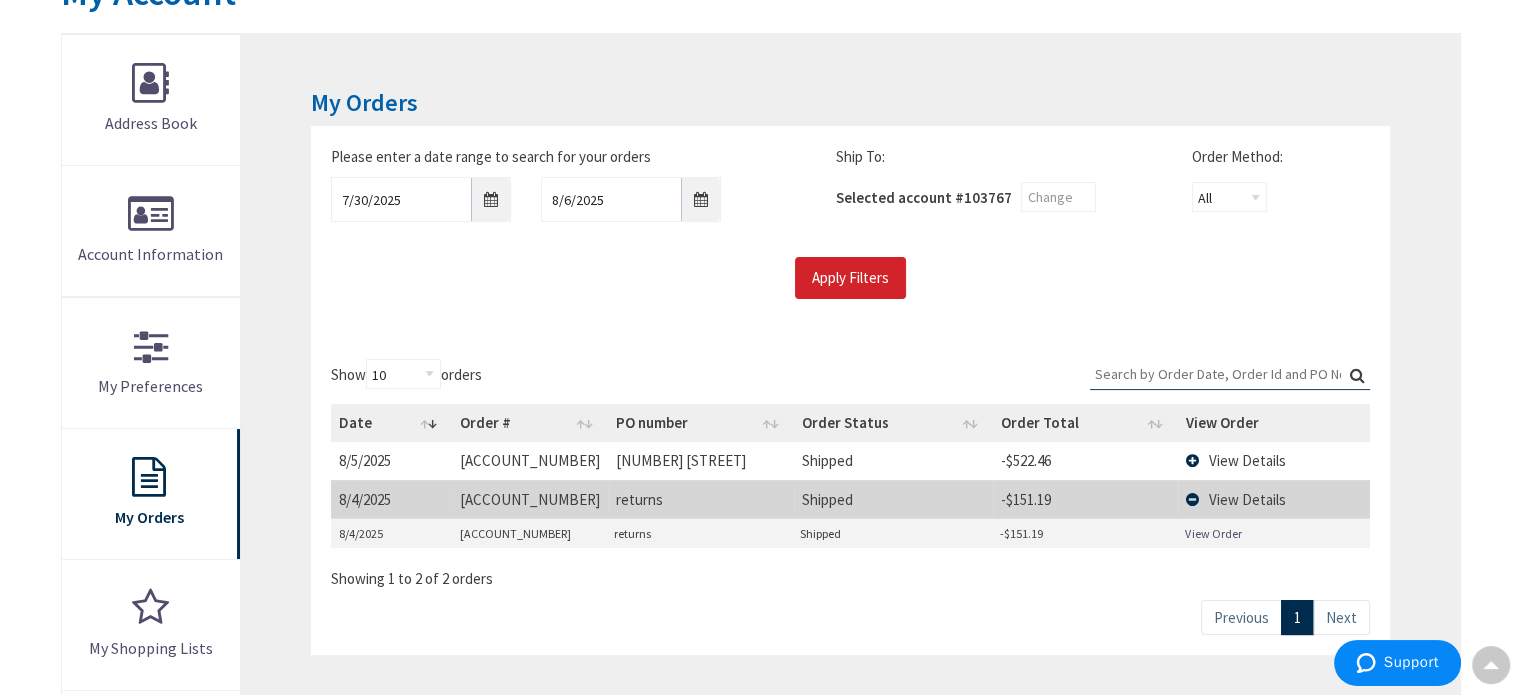 click on "View Order" at bounding box center (1213, 533) 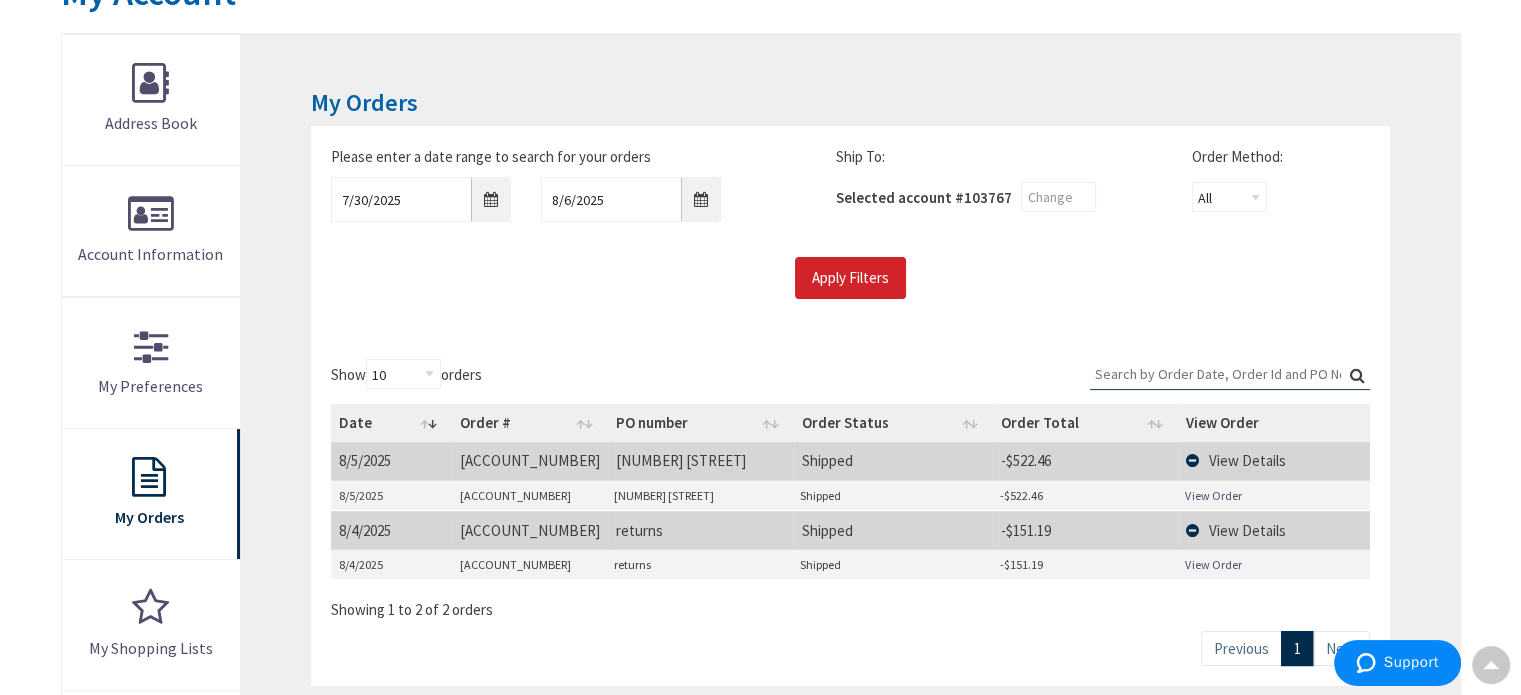 click on "View Order" at bounding box center (1213, 495) 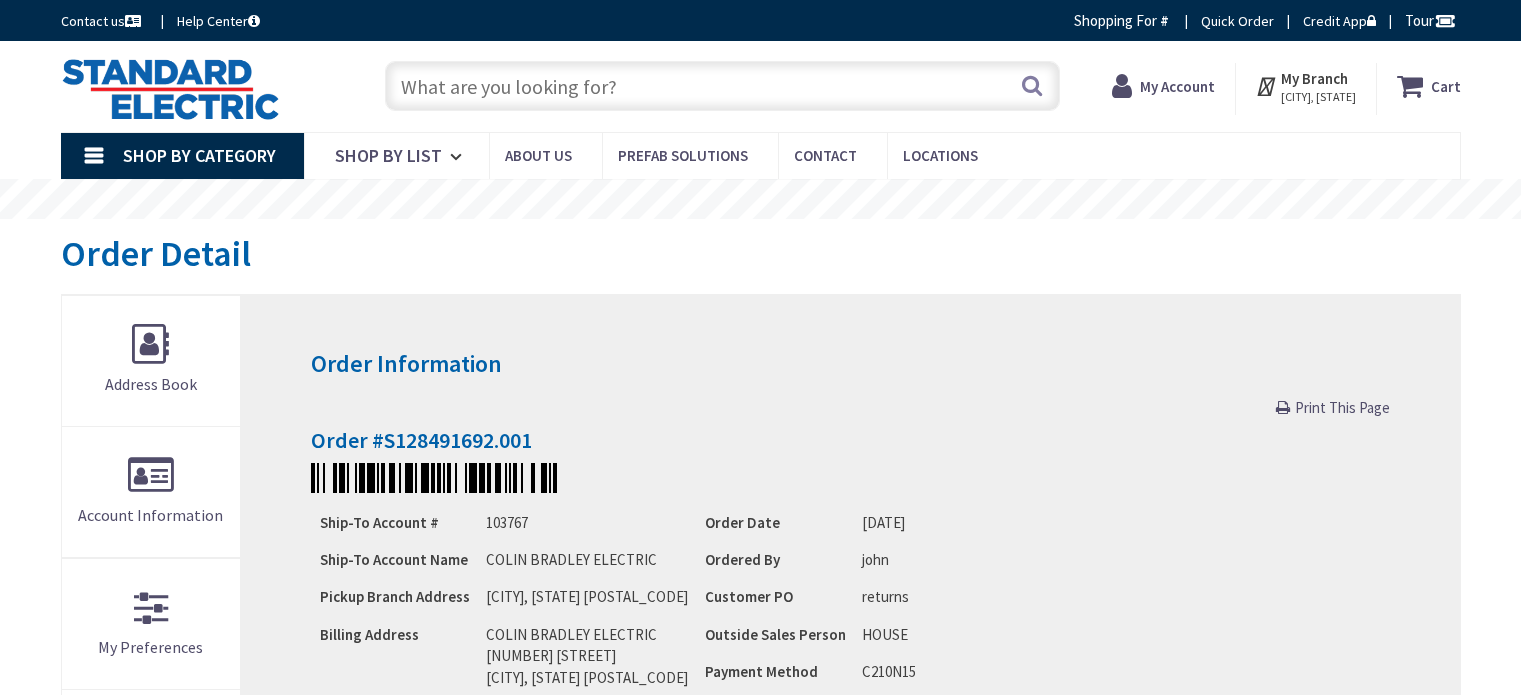 scroll, scrollTop: 0, scrollLeft: 0, axis: both 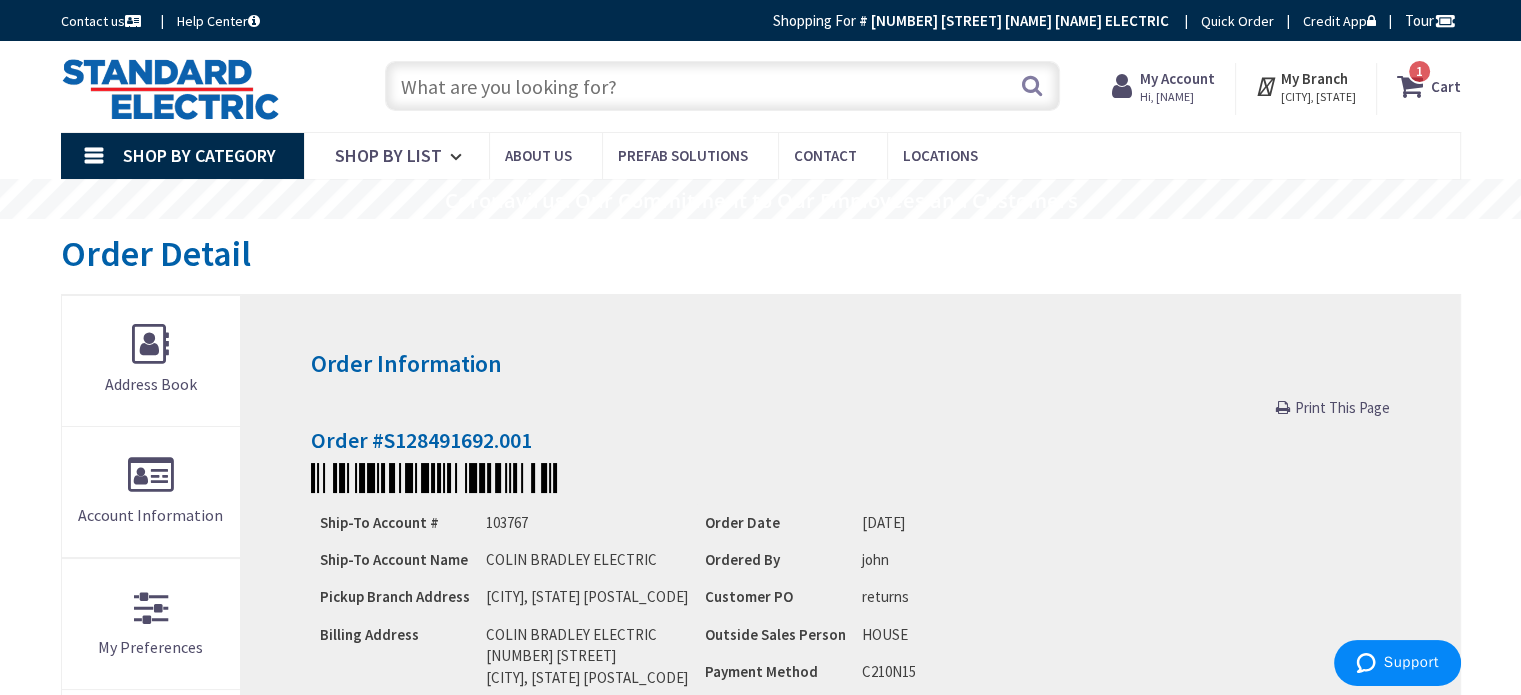 click on "Print This Page" at bounding box center [1342, 407] 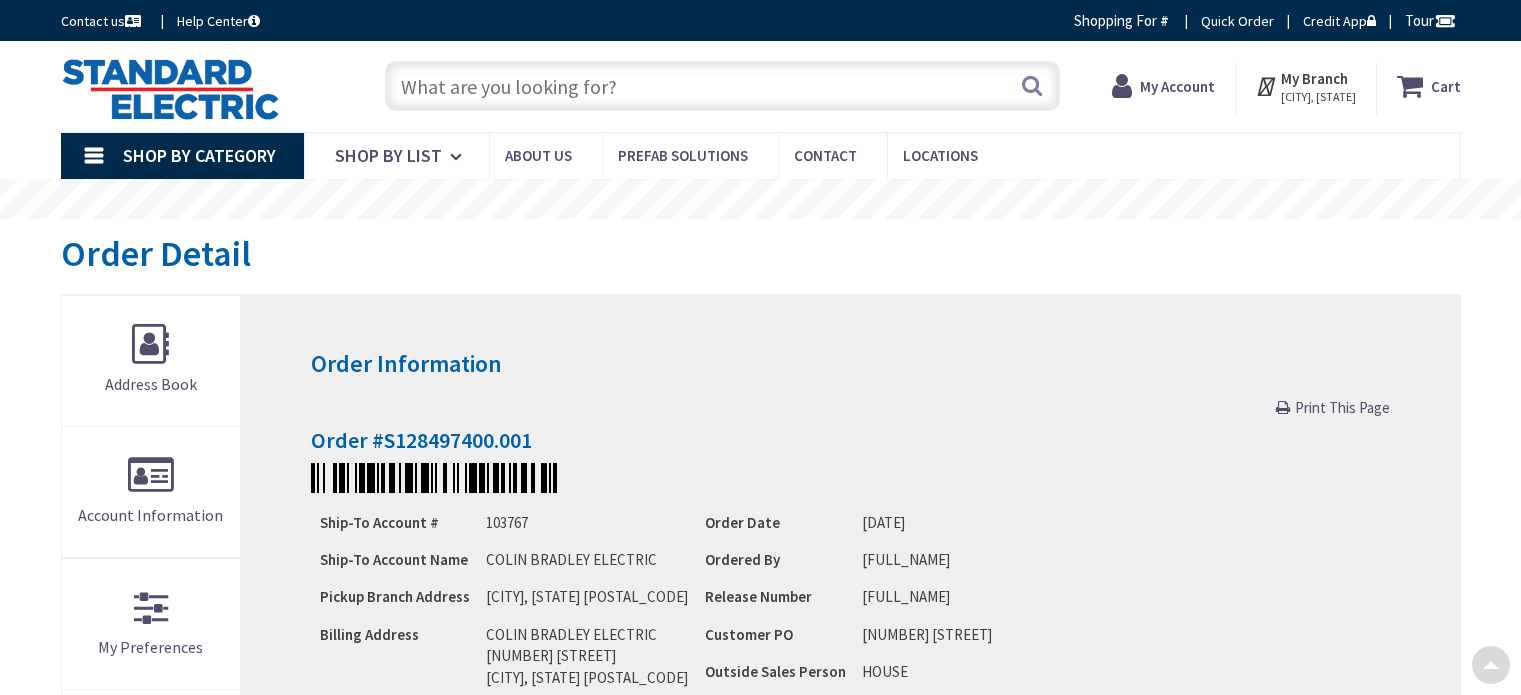 scroll, scrollTop: 192, scrollLeft: 0, axis: vertical 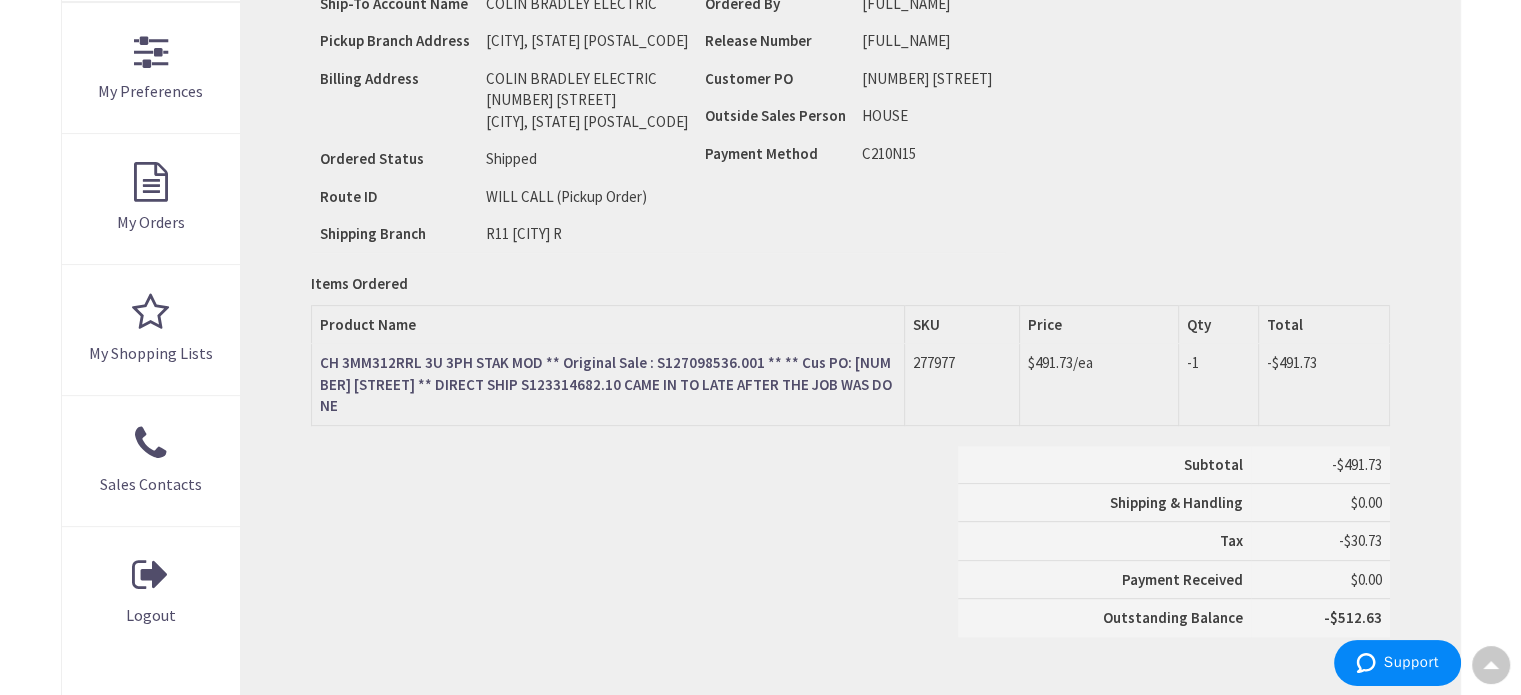 click on "CH 3MM312RRL 3U 3PH STAK MOD ** Original Sale : S127098536.001 ** ** Cus PO: [NUMBER] [STREET] ** DIRECT SHIP S123314682.10 CAME IN TO LATE AFTER THE JOB WAS DONE" at bounding box center [606, 384] 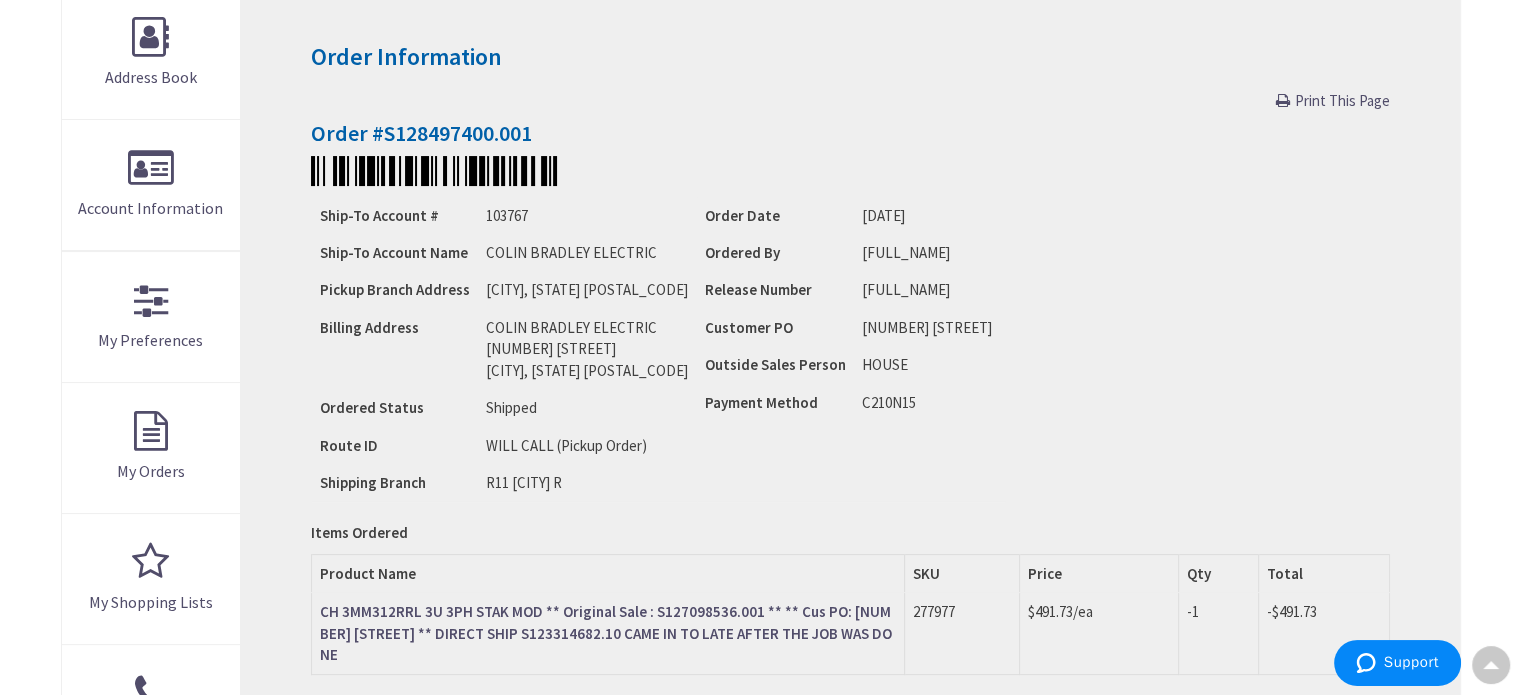 scroll, scrollTop: 320, scrollLeft: 0, axis: vertical 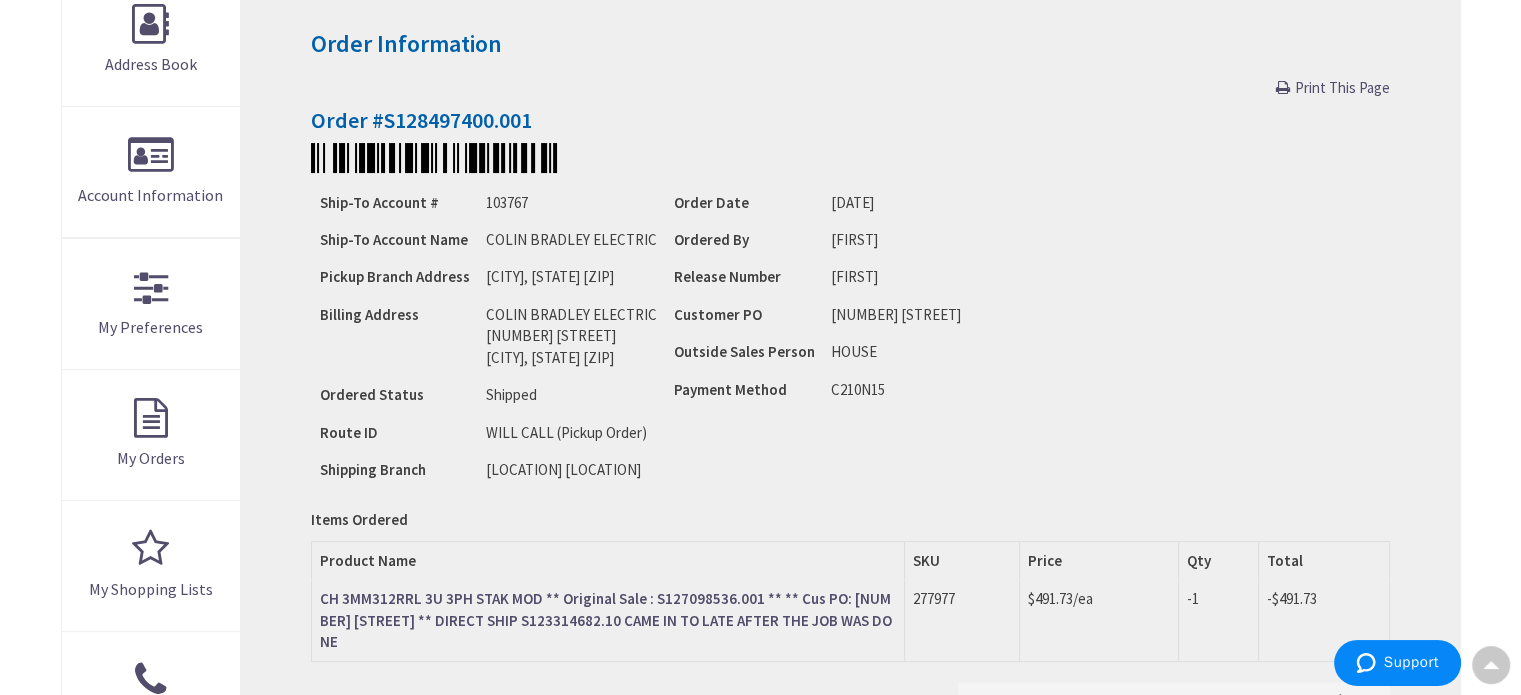 click on "Print This Page" at bounding box center [1342, 87] 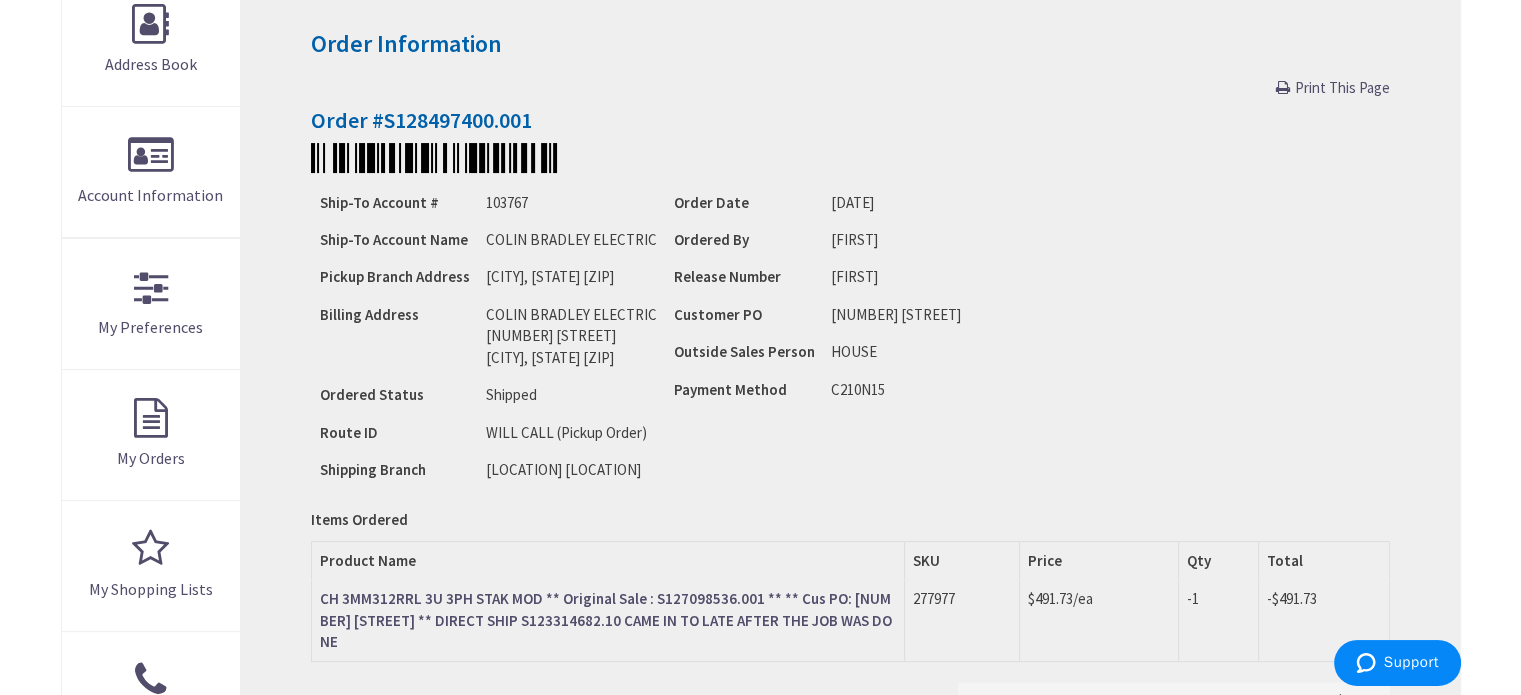 click on "Print This Page" at bounding box center [1342, 87] 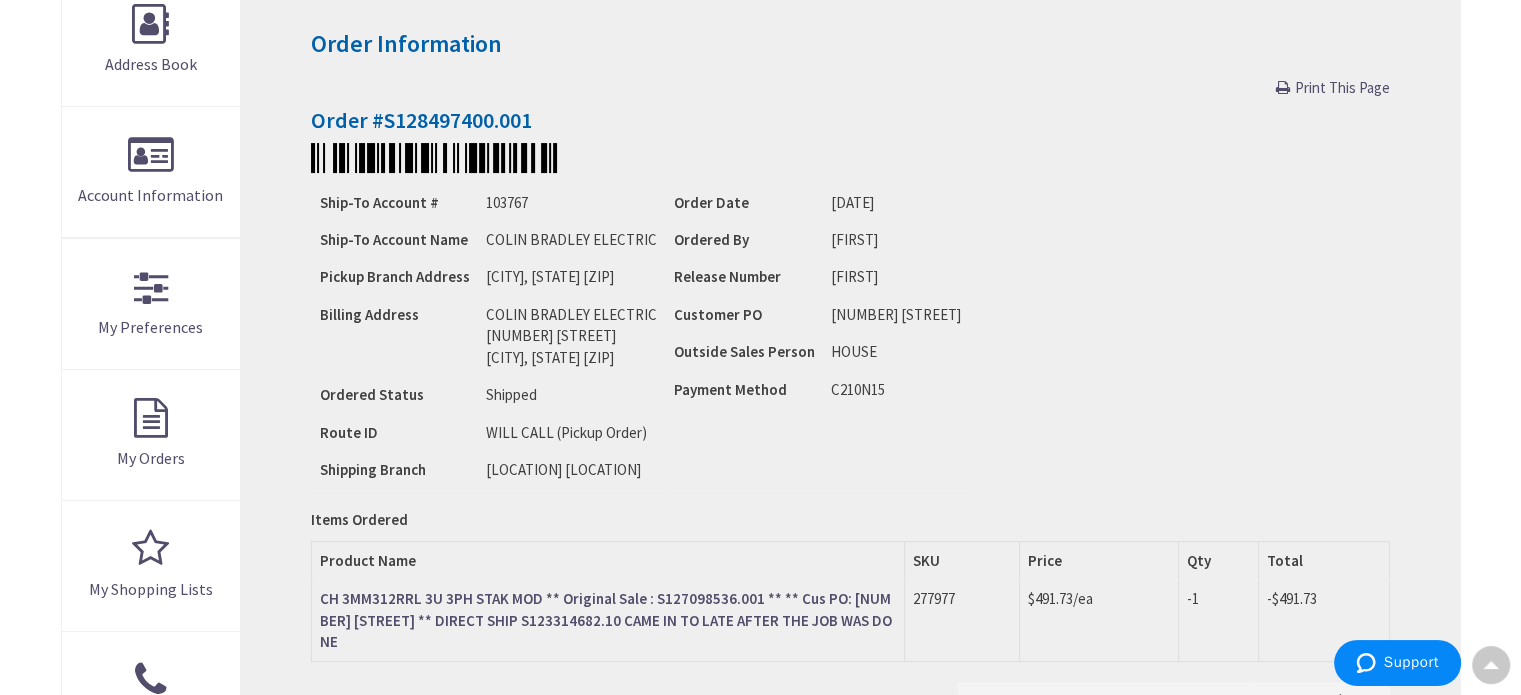 click on "Print This Page" at bounding box center [1342, 87] 